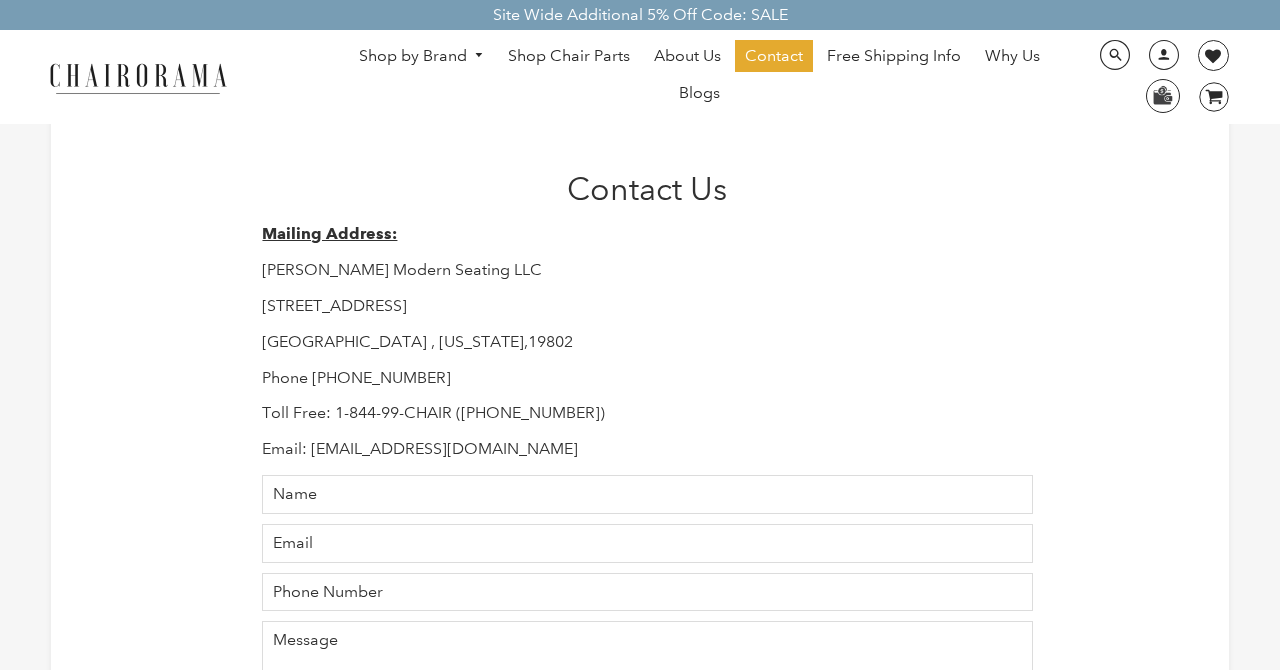 scroll, scrollTop: 0, scrollLeft: 0, axis: both 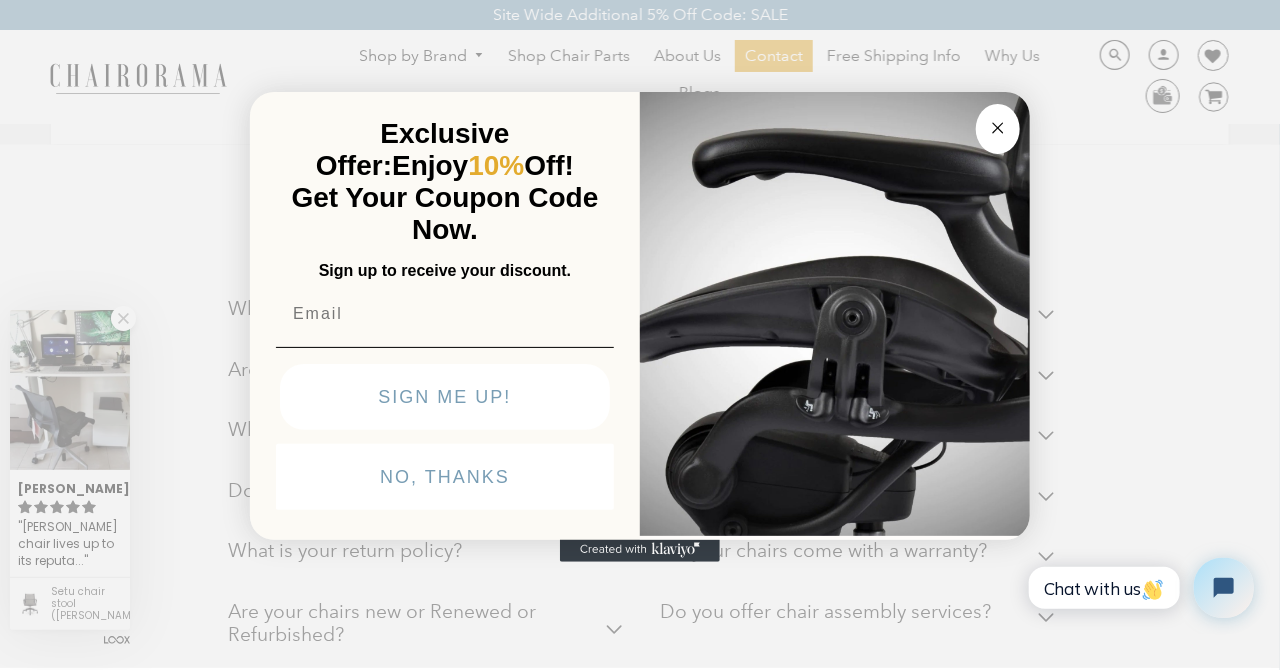 click 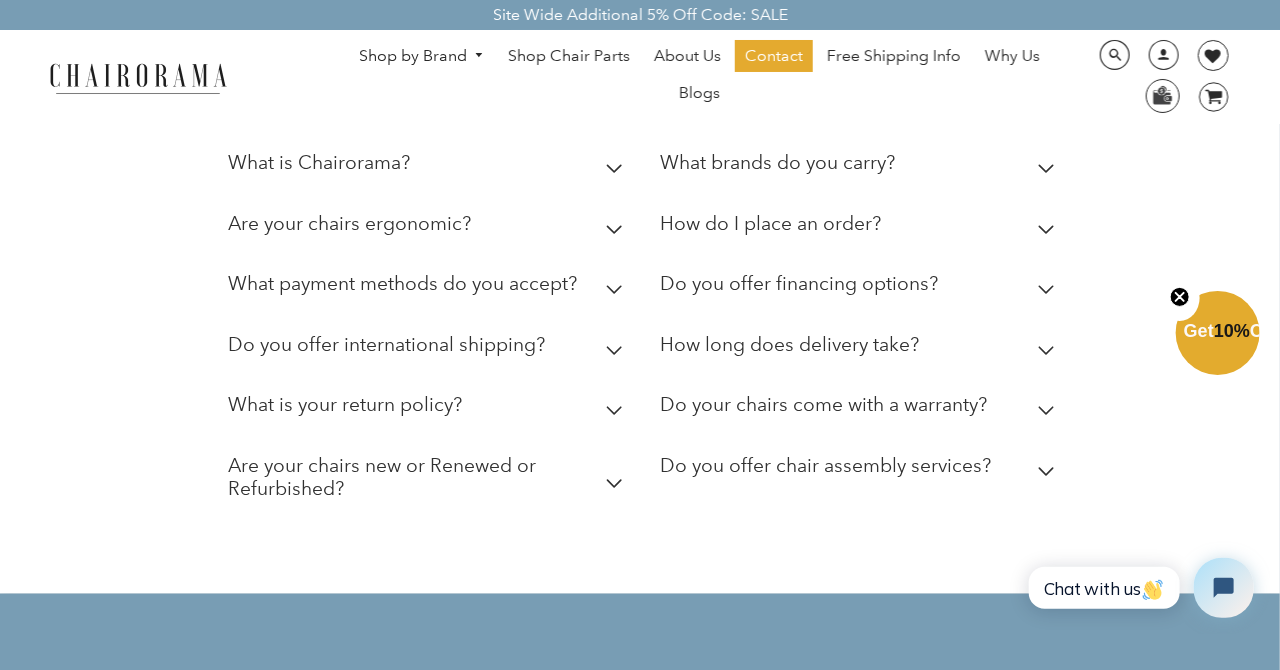 scroll, scrollTop: 980, scrollLeft: 0, axis: vertical 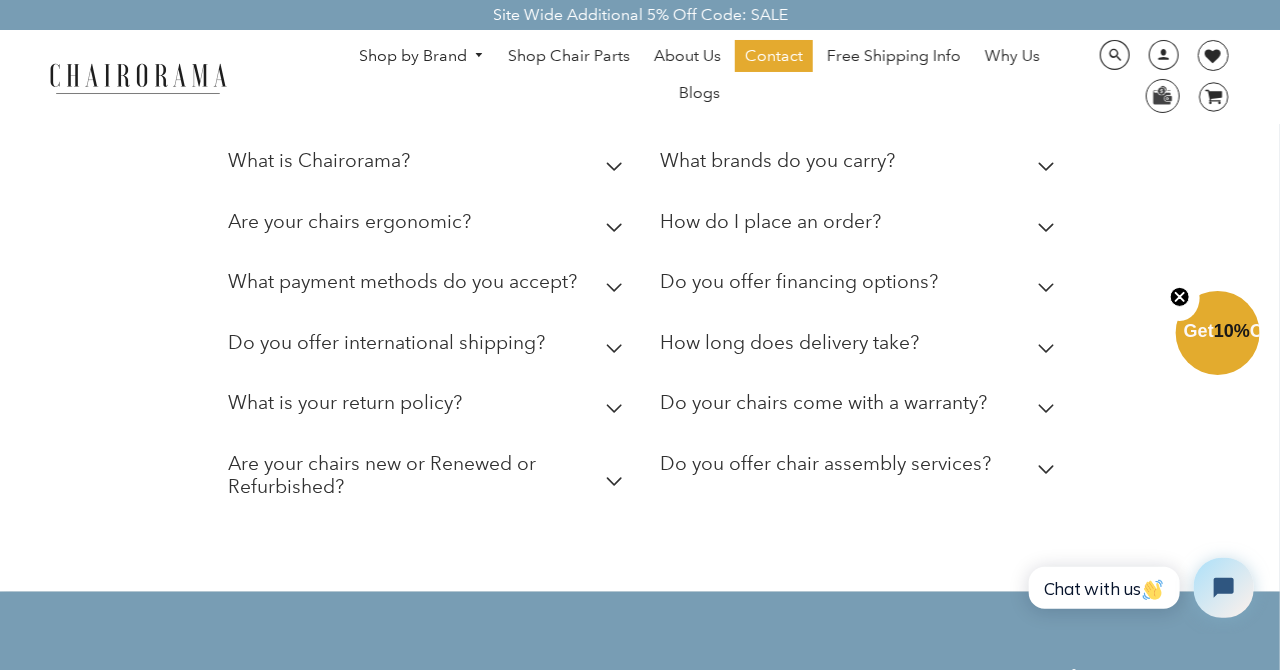 click 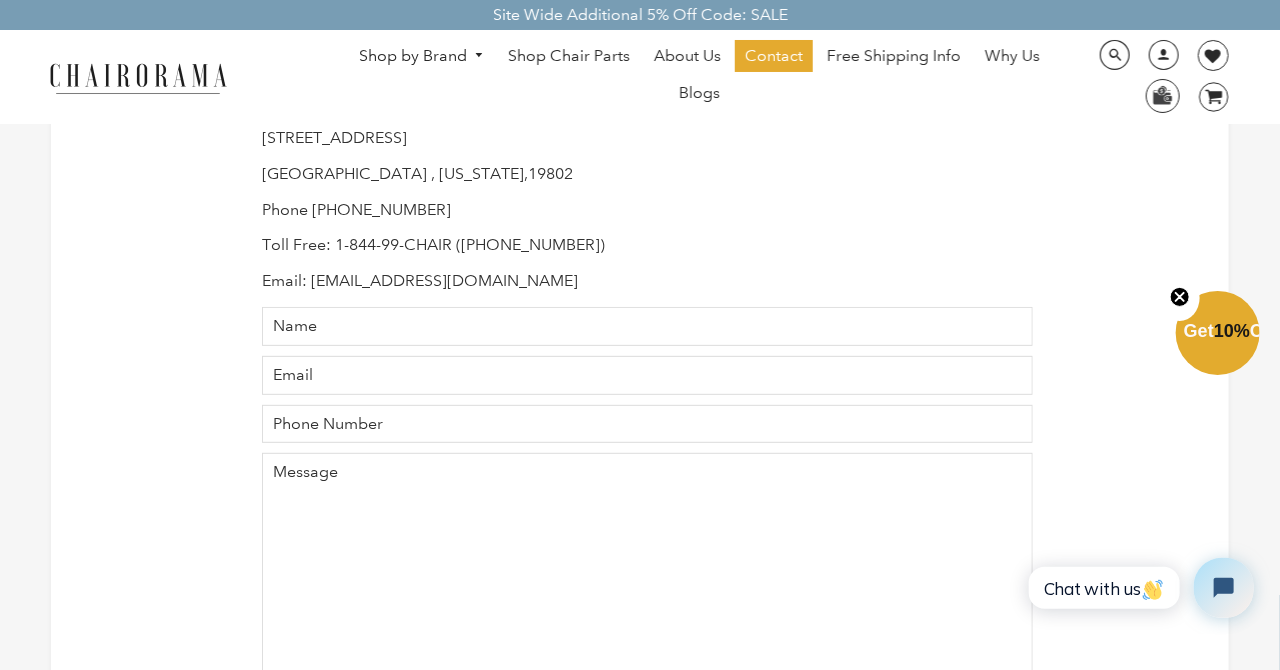 scroll, scrollTop: 185, scrollLeft: 0, axis: vertical 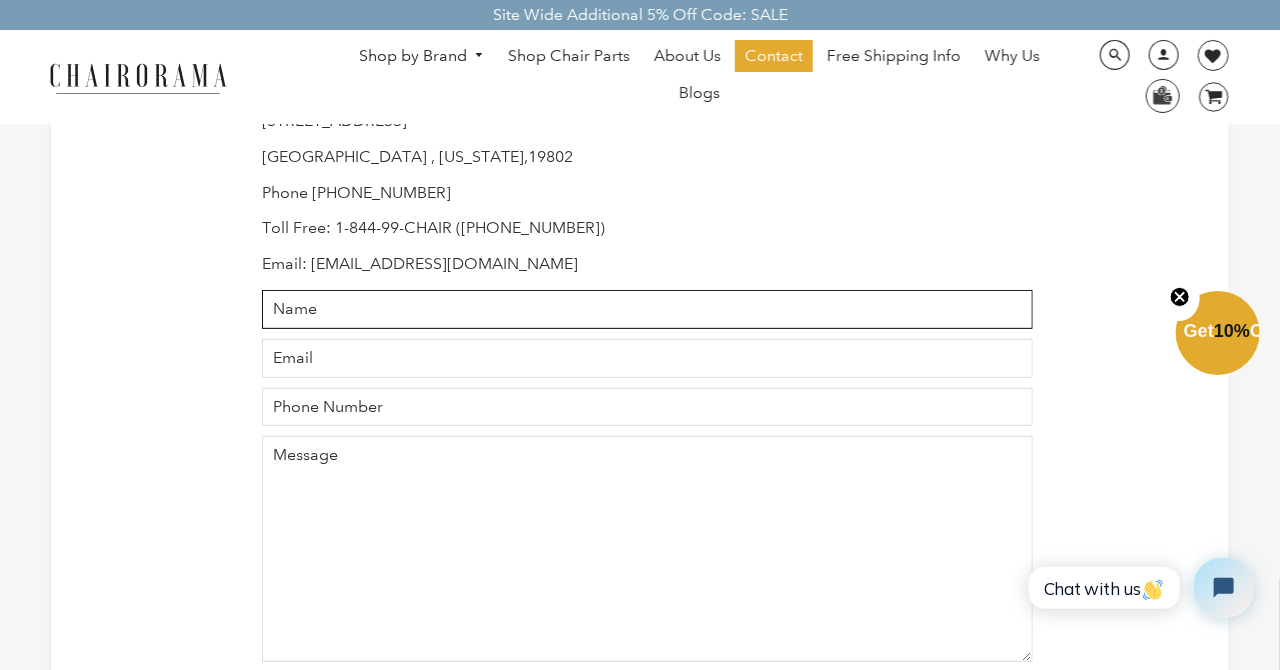 click on "Name" at bounding box center (647, 309) 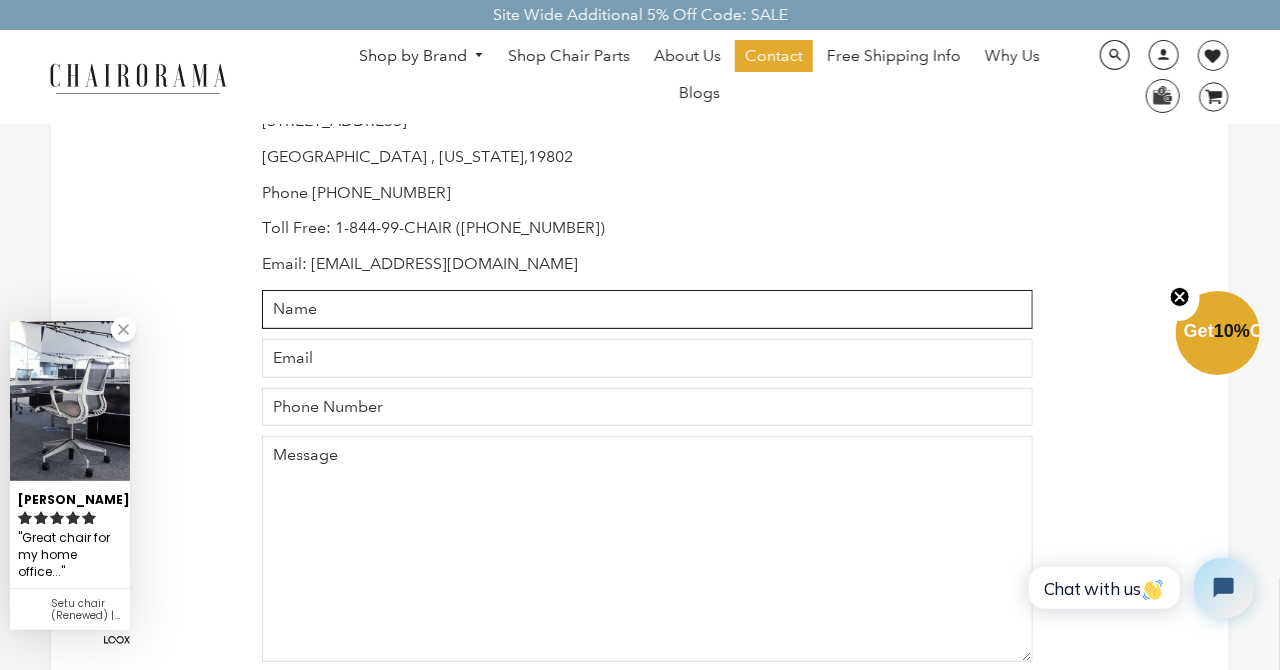 click on "Name" at bounding box center (647, 309) 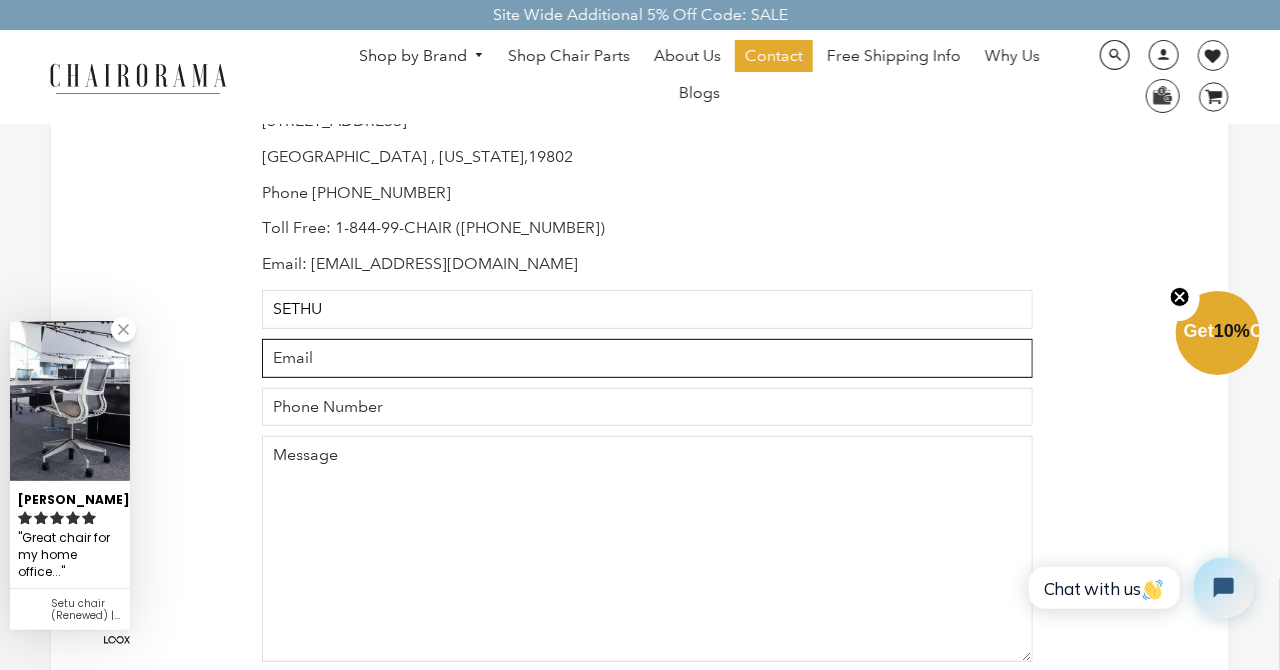 type on "[EMAIL_ADDRESS][DOMAIN_NAME]" 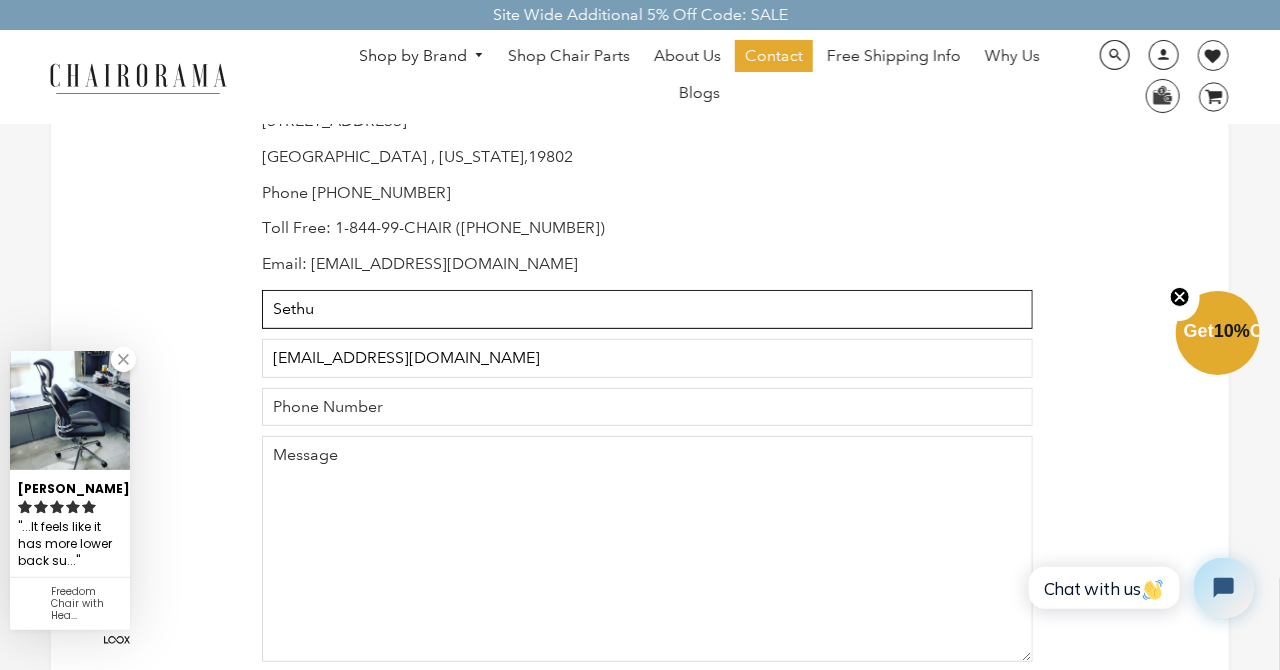 type on "Sethu" 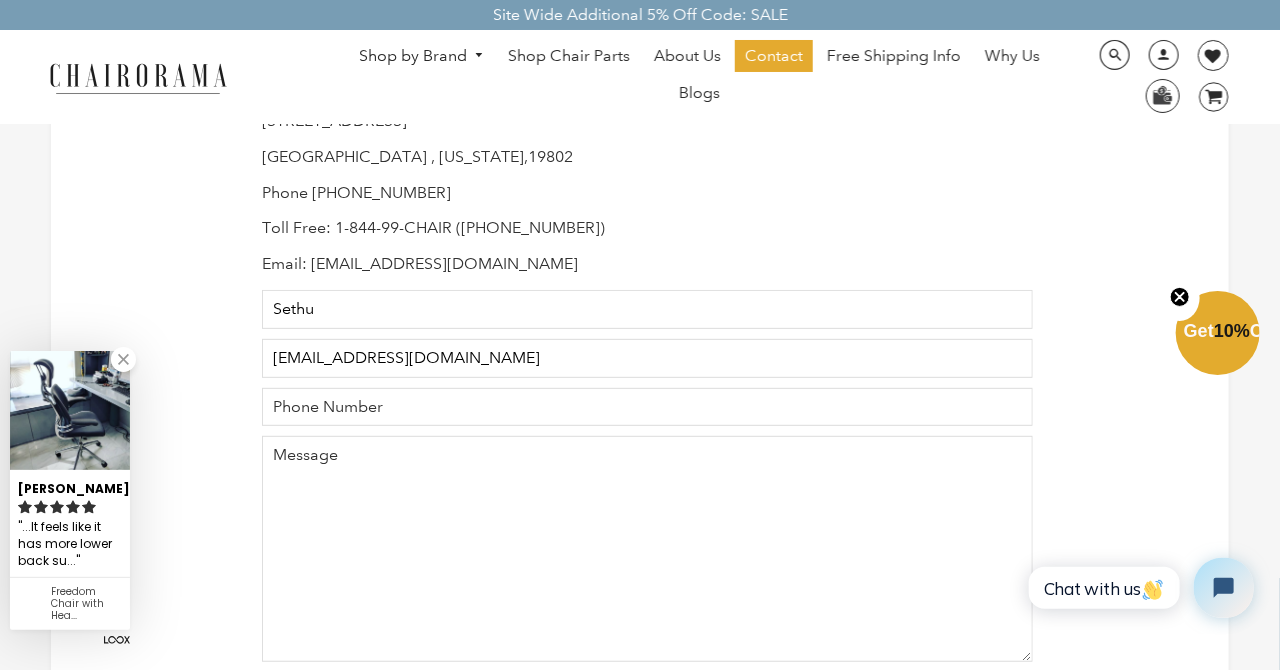 click on "Contact Us
Mailing Address:
[PERSON_NAME] Modern Seating LLC
[STREET_ADDRESS][US_STATE]
Phone [PHONE_NUMBER]
Toll Free: 1-844-99-CHAIR ([PHONE_NUMBER])
Email: [EMAIL_ADDRESS][DOMAIN_NAME]
Name
[PERSON_NAME]
Email
[EMAIL_ADDRESS][DOMAIN_NAME]
Phone Number
Message
Send" at bounding box center [640, 353] 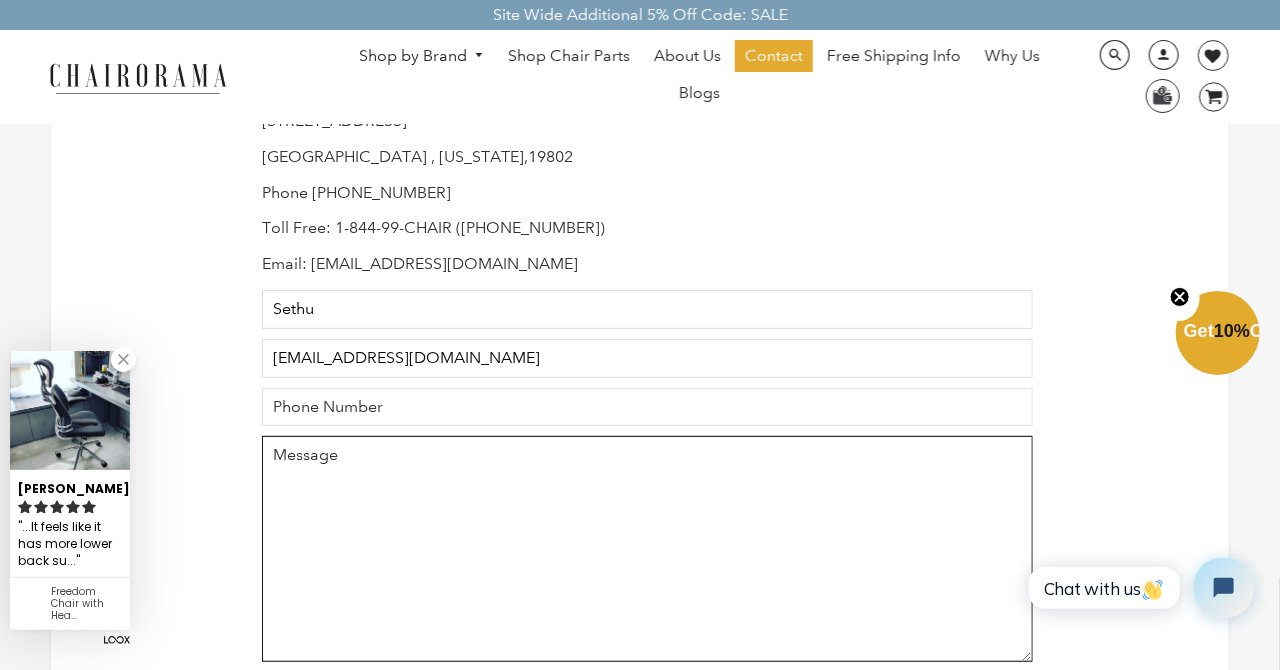 click on "Message" at bounding box center [647, 549] 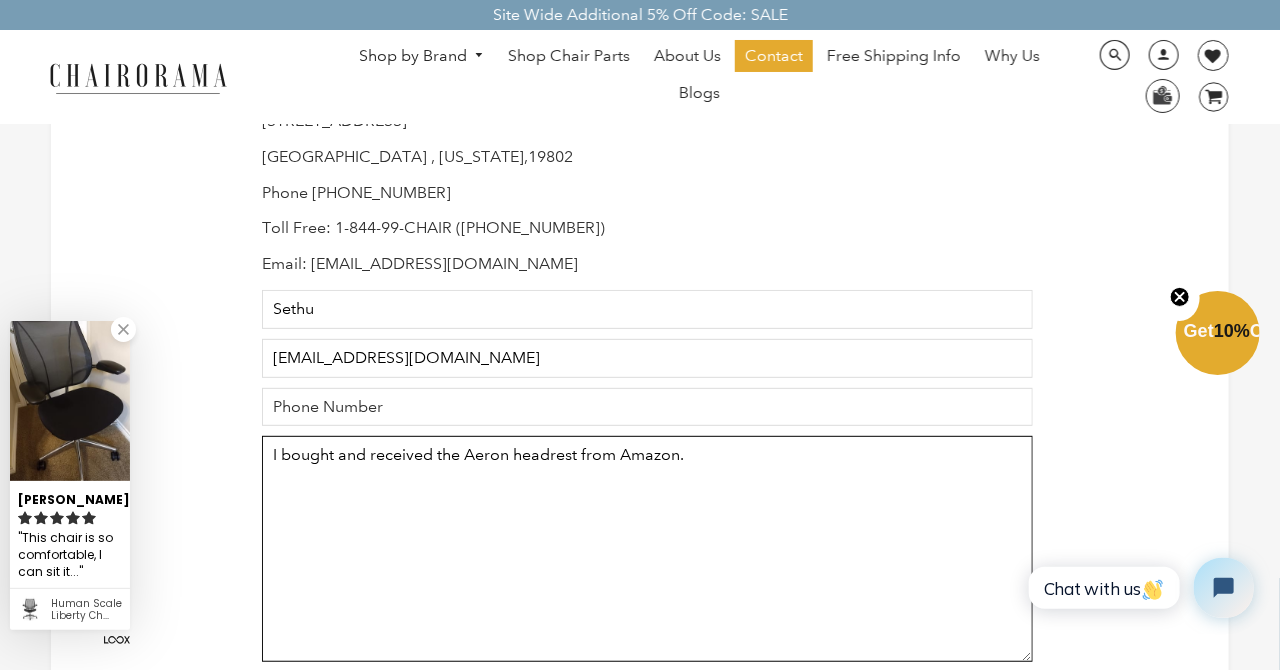 click on "I bought and received the Aeron headrest from Amazon." at bounding box center (647, 549) 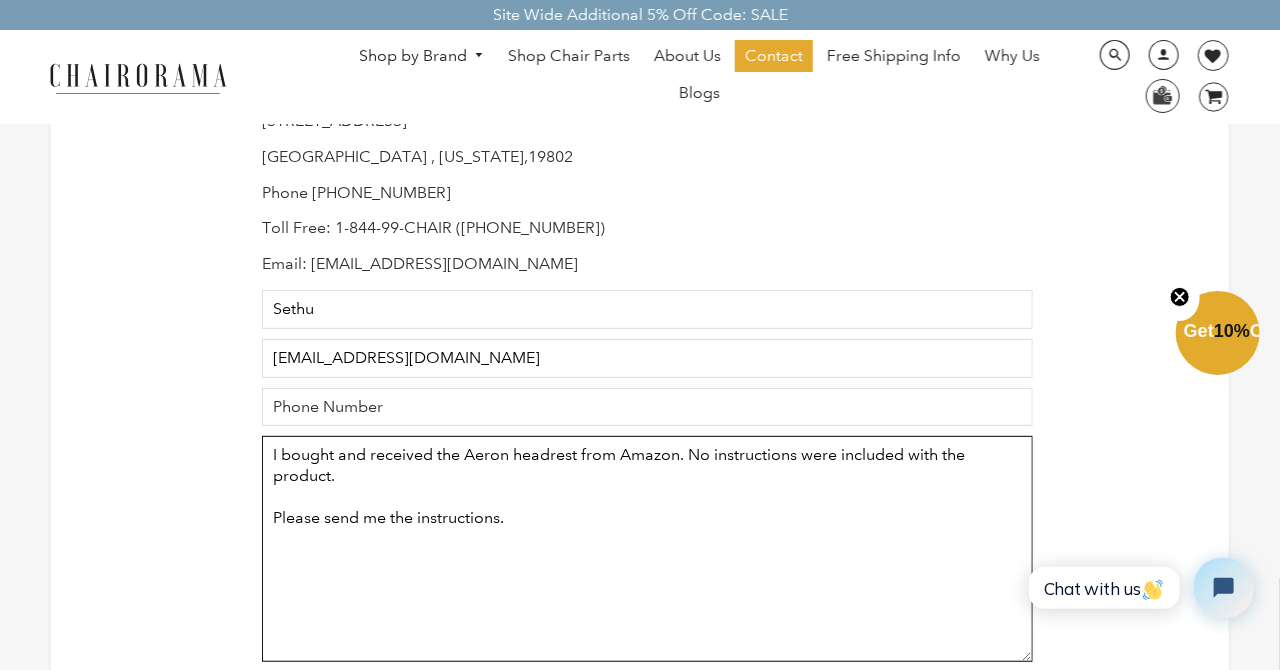 paste on "Office Chairs Headrest Replacement - for [PERSON_NAME] Aeron Chair Ergonomic Breathable Adjustable Neck & Shoulder Support Office Chairs Parts" 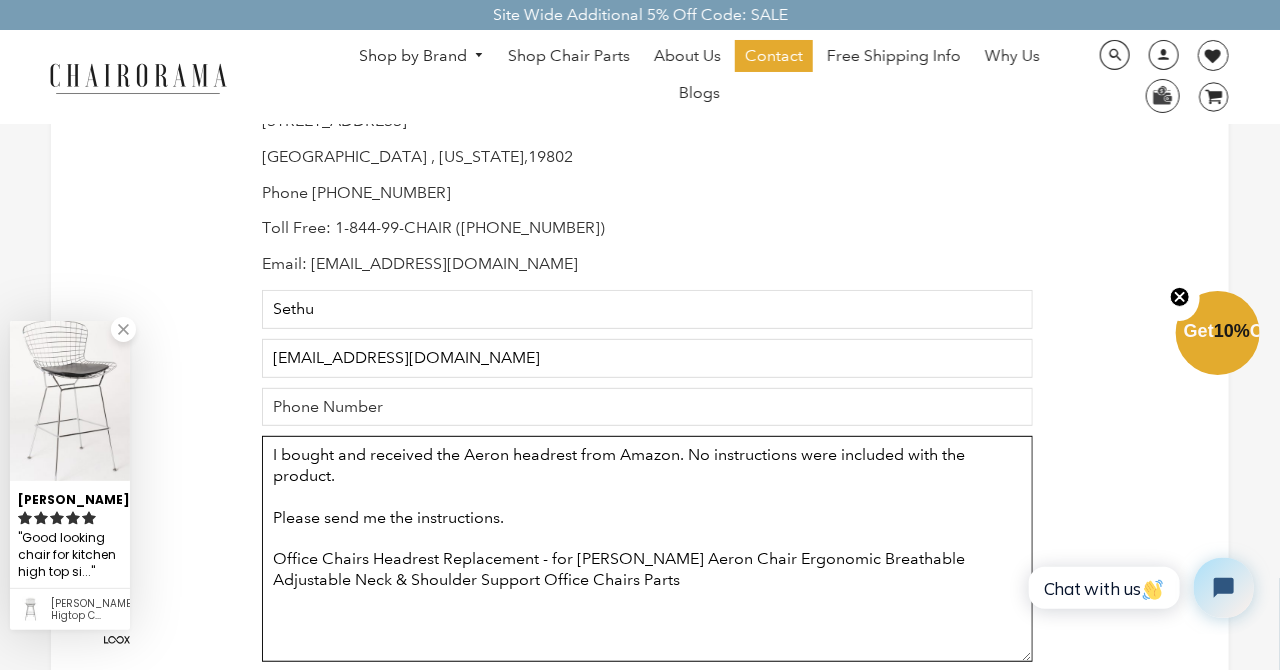 click on "I bought and received the Aeron headrest from Amazon. No instructions were included with the product.
Please send me the instructions.
Office Chairs Headrest Replacement - for [PERSON_NAME] Aeron Chair Ergonomic Breathable Adjustable Neck & Shoulder Support Office Chairs Parts" at bounding box center [647, 549] 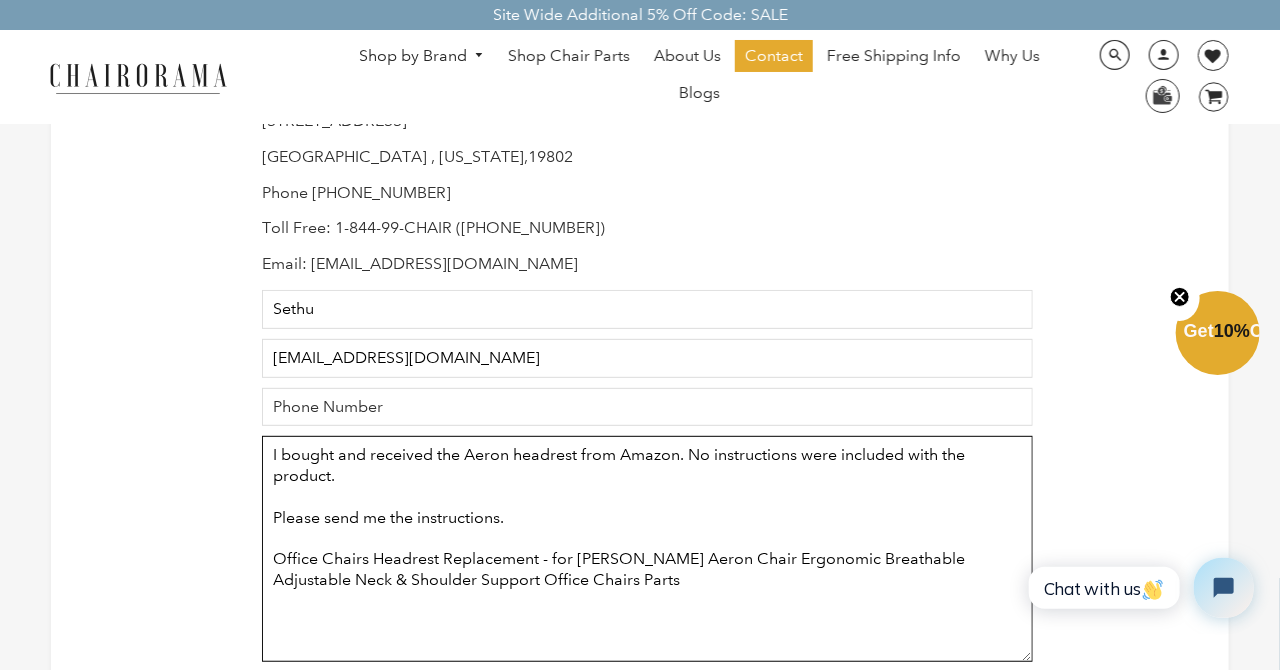 paste on "[URL][DOMAIN_NAME]" 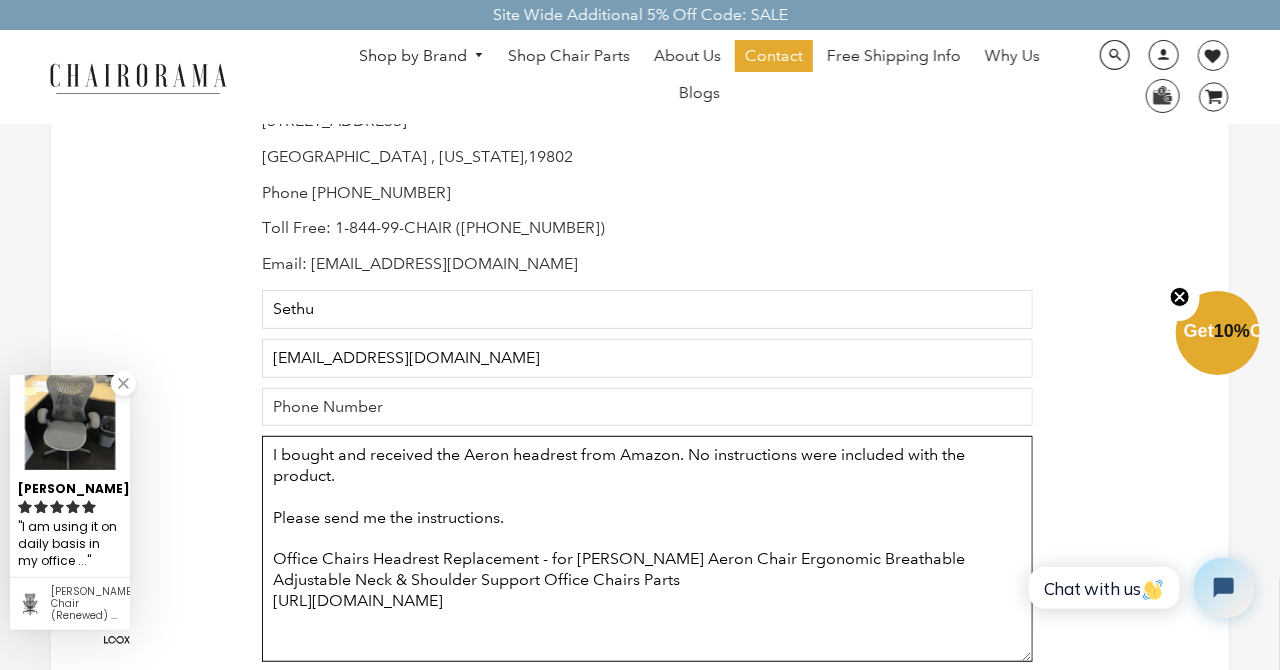 drag, startPoint x: 268, startPoint y: 449, endPoint x: 877, endPoint y: 606, distance: 628.91174 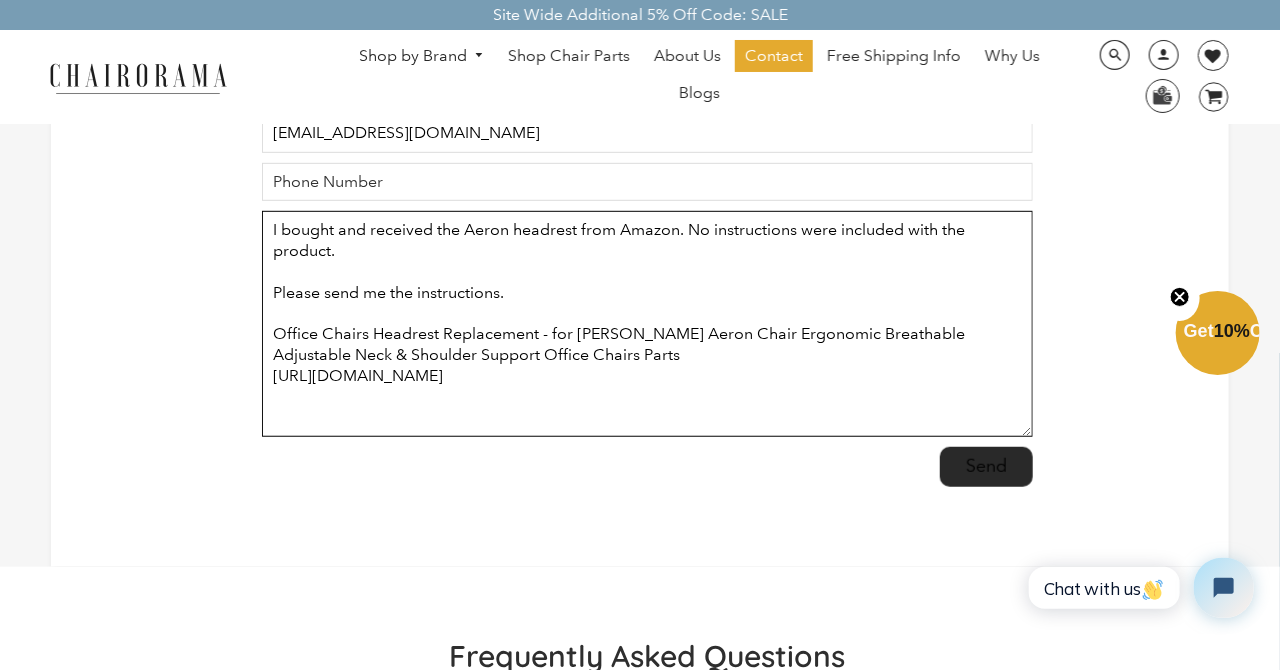 scroll, scrollTop: 416, scrollLeft: 0, axis: vertical 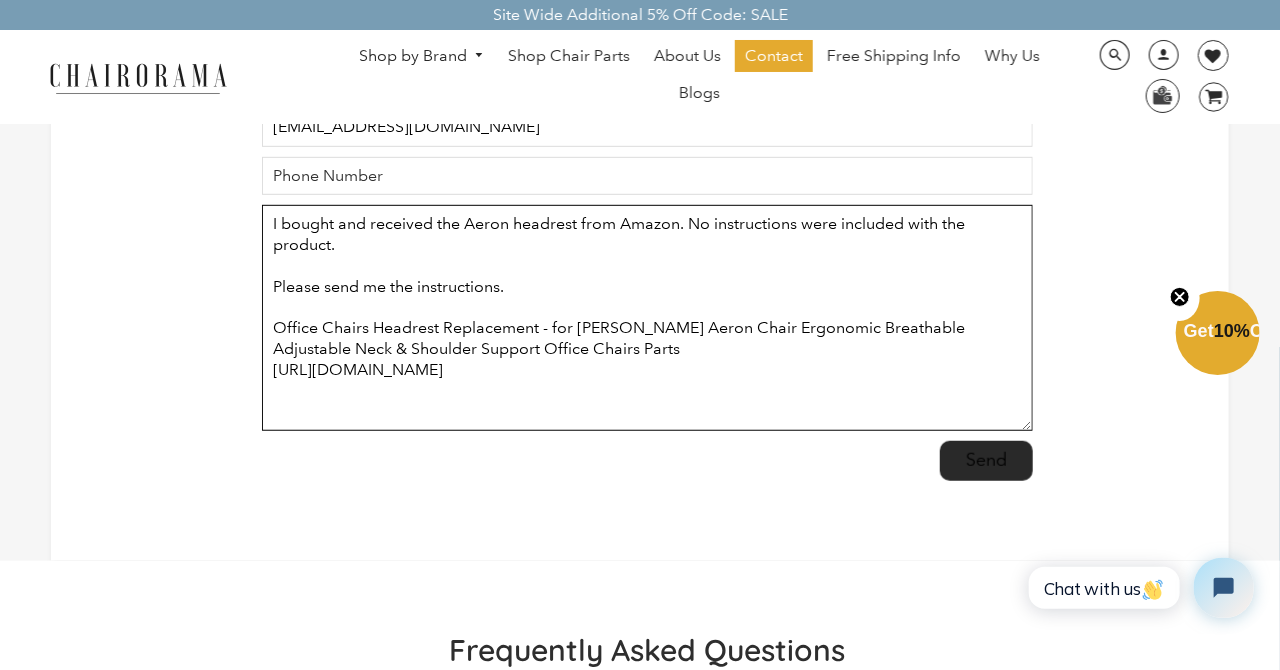 type on "I bought and received the Aeron headrest from Amazon. No instructions were included with the product.
Please send me the instructions.
Office Chairs Headrest Replacement - for [PERSON_NAME] Aeron Chair Ergonomic Breathable Adjustable Neck & Shoulder Support Office Chairs Parts
[URL][DOMAIN_NAME]" 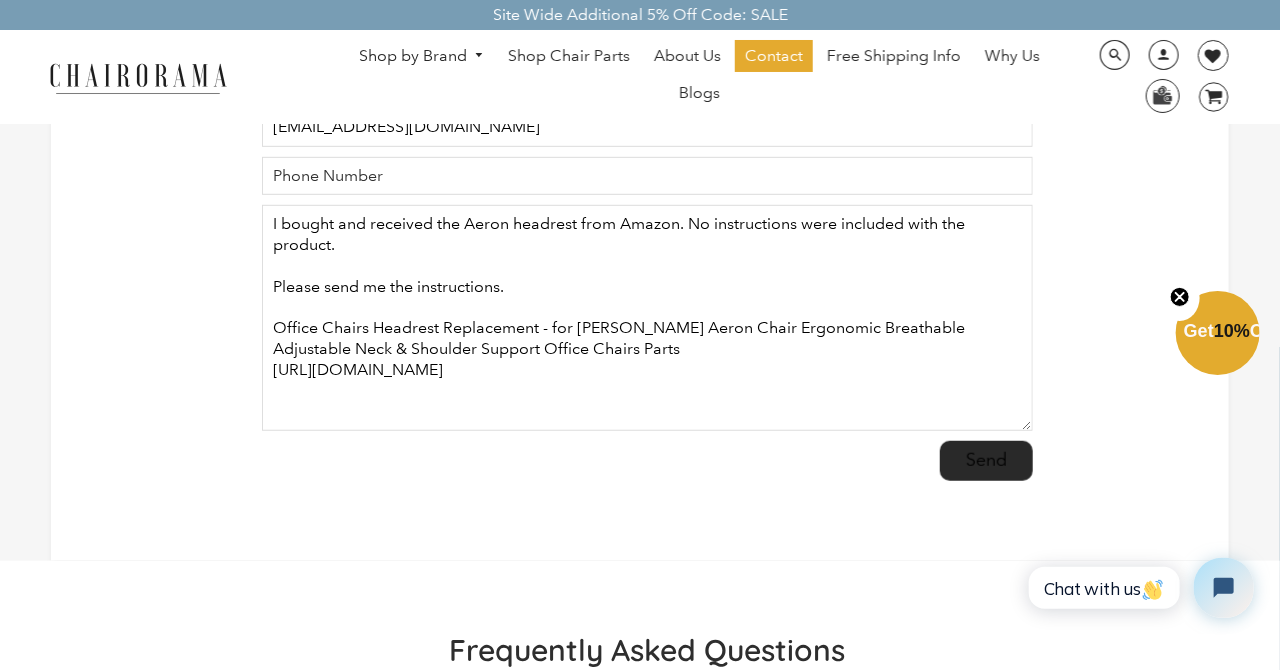 click on "Contact Us
Mailing Address:
[PERSON_NAME] Modern Seating LLC
[STREET_ADDRESS][US_STATE]
Phone [PHONE_NUMBER]
Toll Free: 1-844-99-CHAIR ([PHONE_NUMBER])
Email: [EMAIL_ADDRESS][DOMAIN_NAME]
Name
[PERSON_NAME]
Email
[EMAIL_ADDRESS][DOMAIN_NAME]
Phone Number
Message
I bought and received the Aeron headrest from Amazon. No instructions were included with the product.
Please send me the instructions.
Office Chairs Headrest Replacement - for [PERSON_NAME] Aeron Chair Ergonomic Breathable Adjustable Neck & Shoulder Support Office Chairs Parts
[URL][DOMAIN_NAME]
Send" at bounding box center (640, 122) 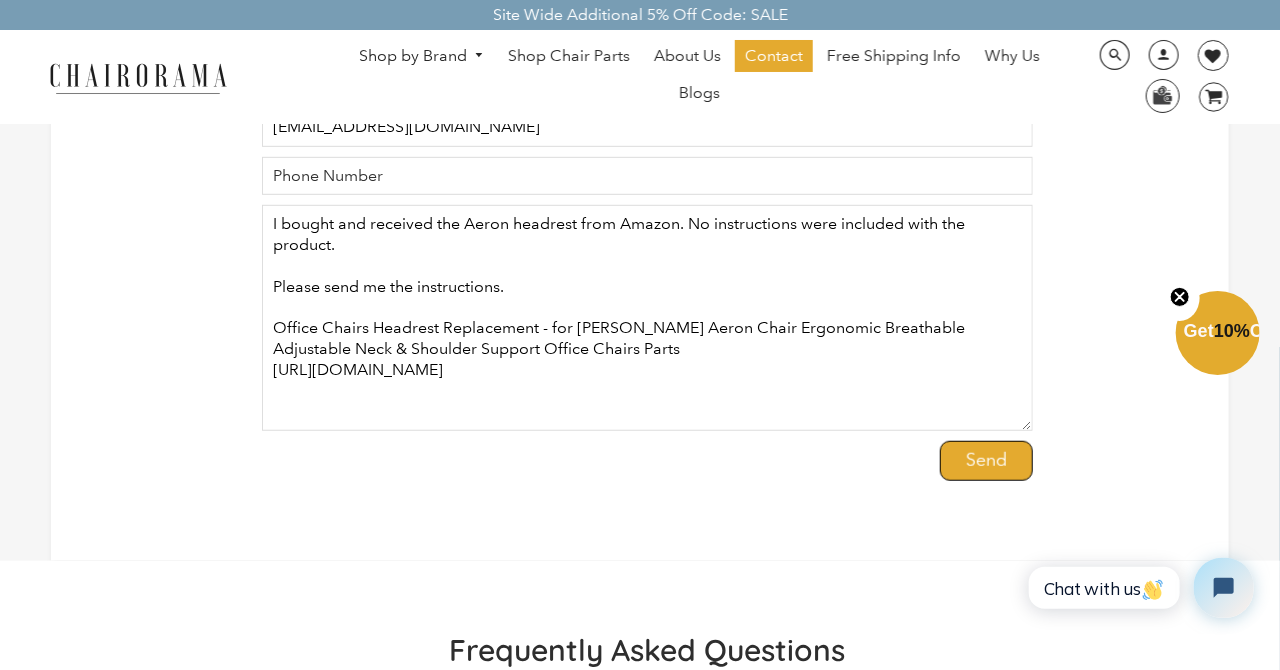 click on "Send" at bounding box center [986, 461] 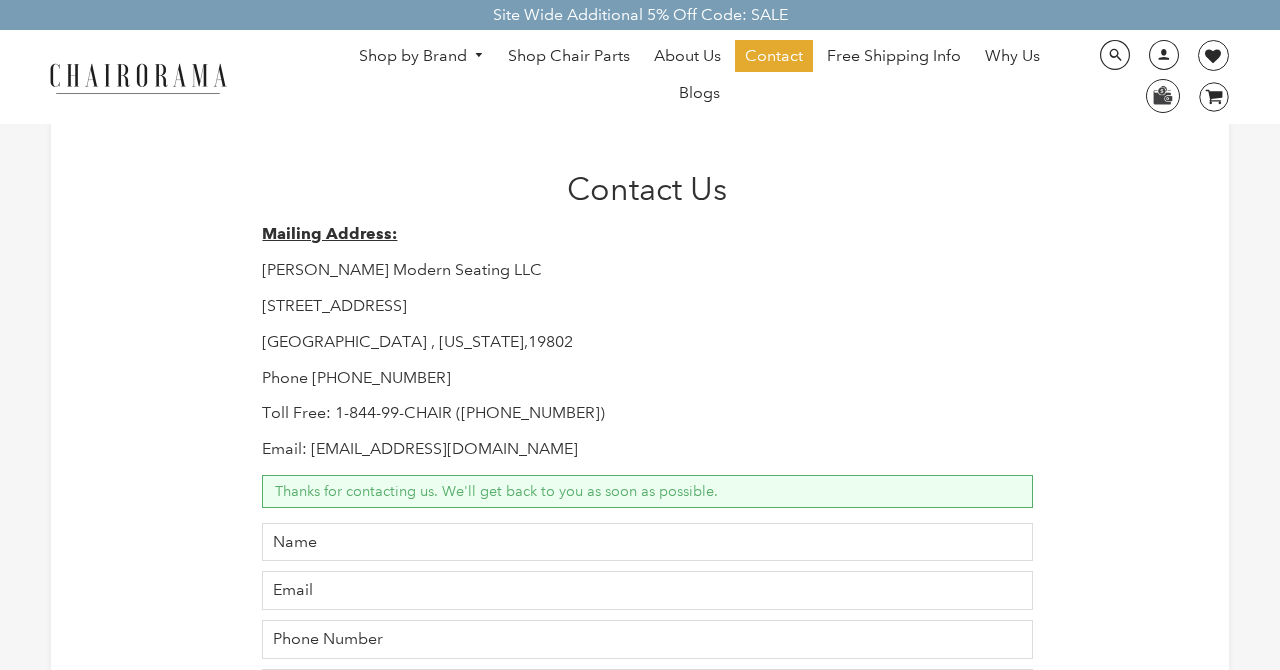 scroll, scrollTop: 0, scrollLeft: 0, axis: both 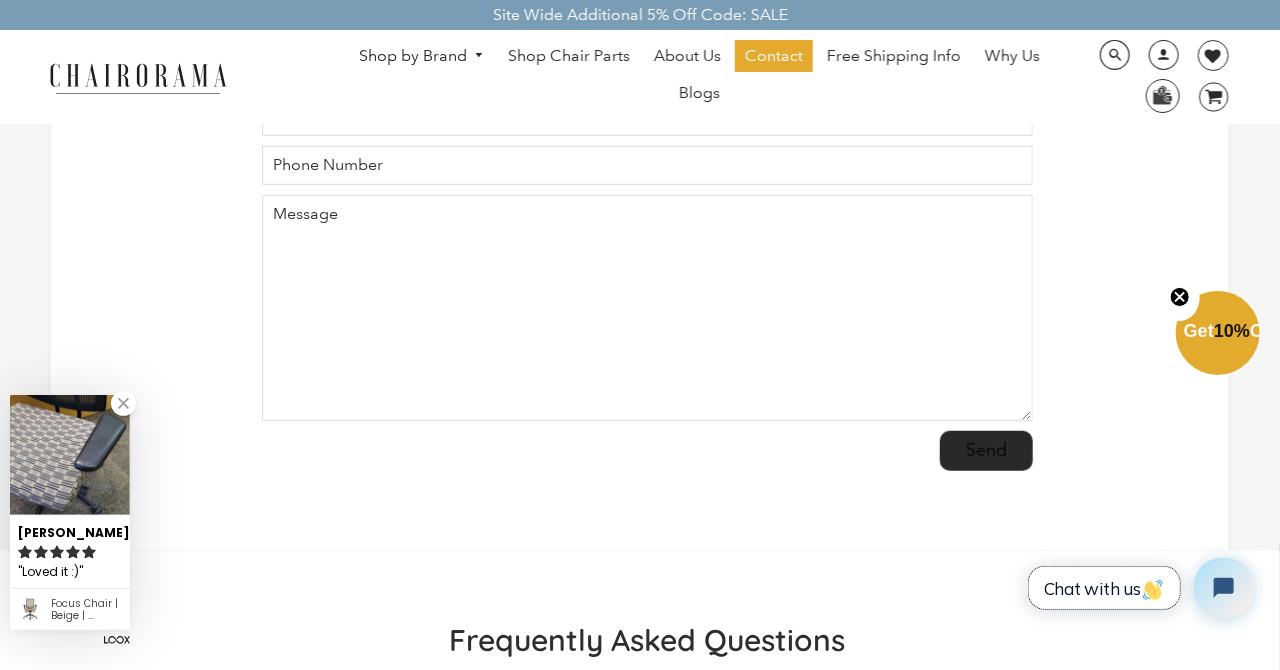 click on "Chat with us" at bounding box center [1103, 587] 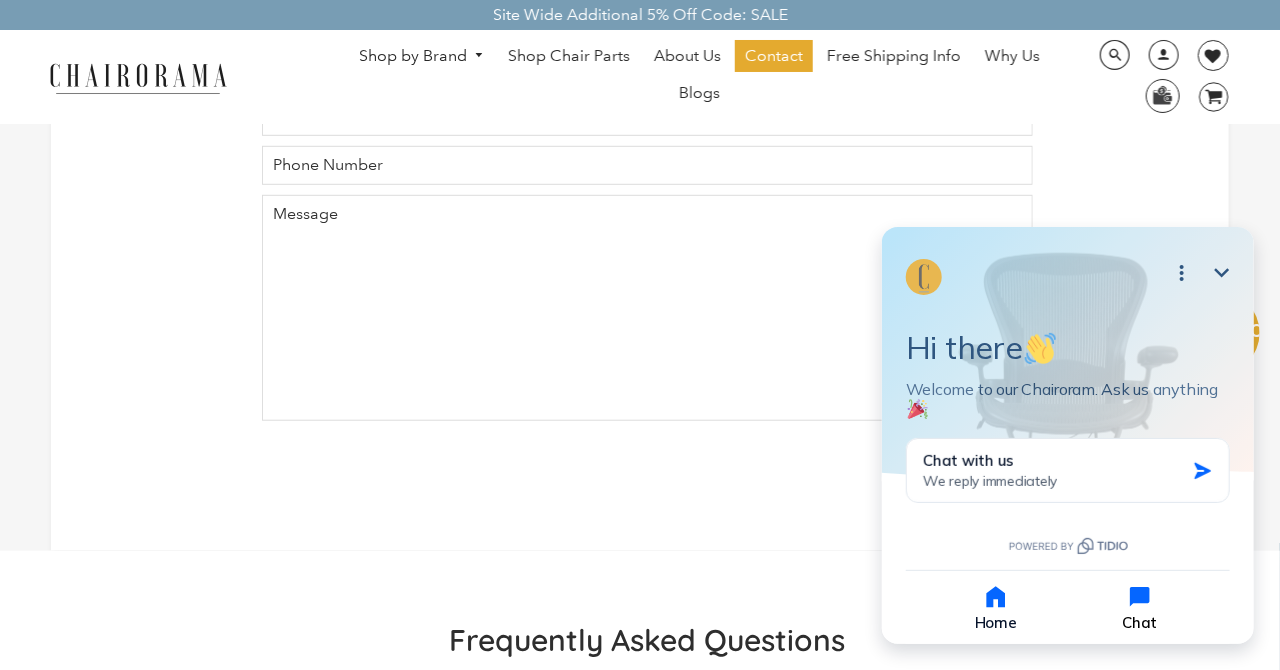 click 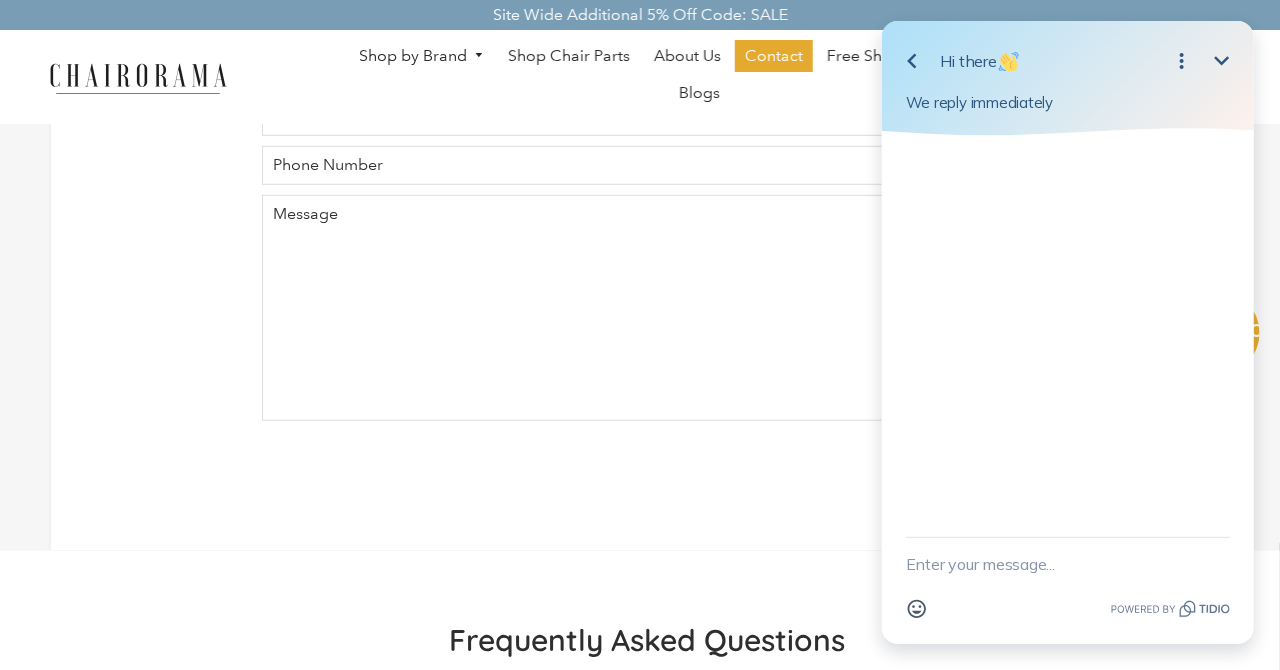 click at bounding box center [1067, 564] 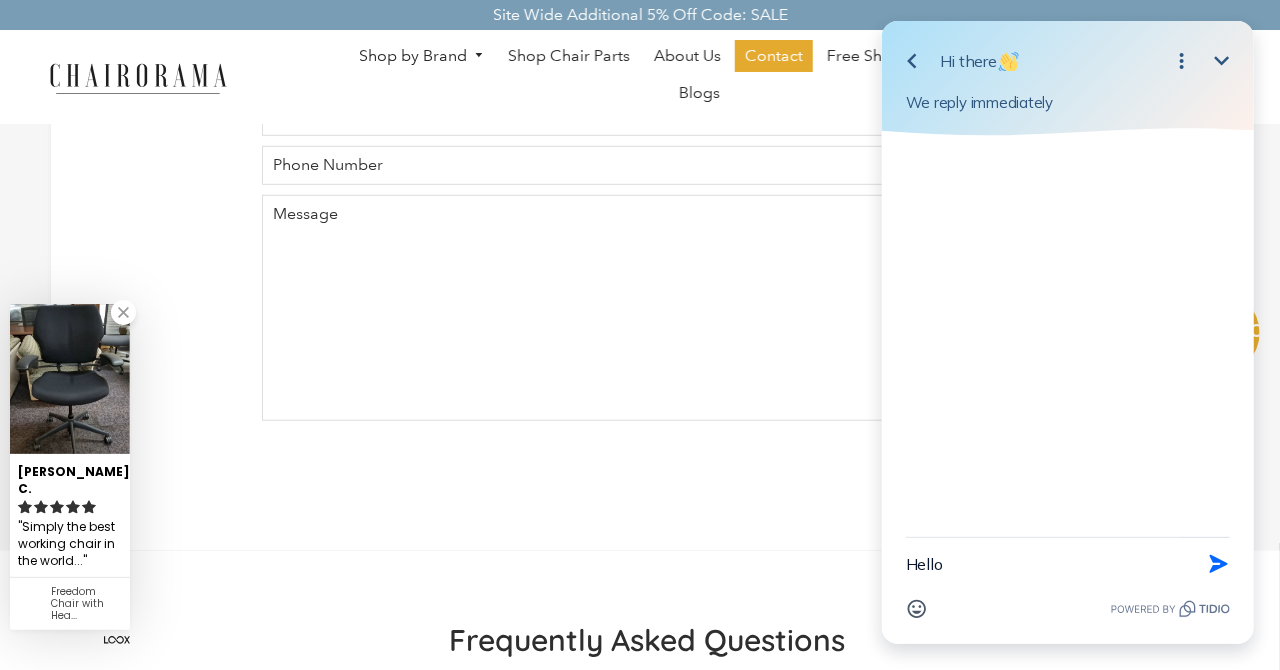 type on "Hello" 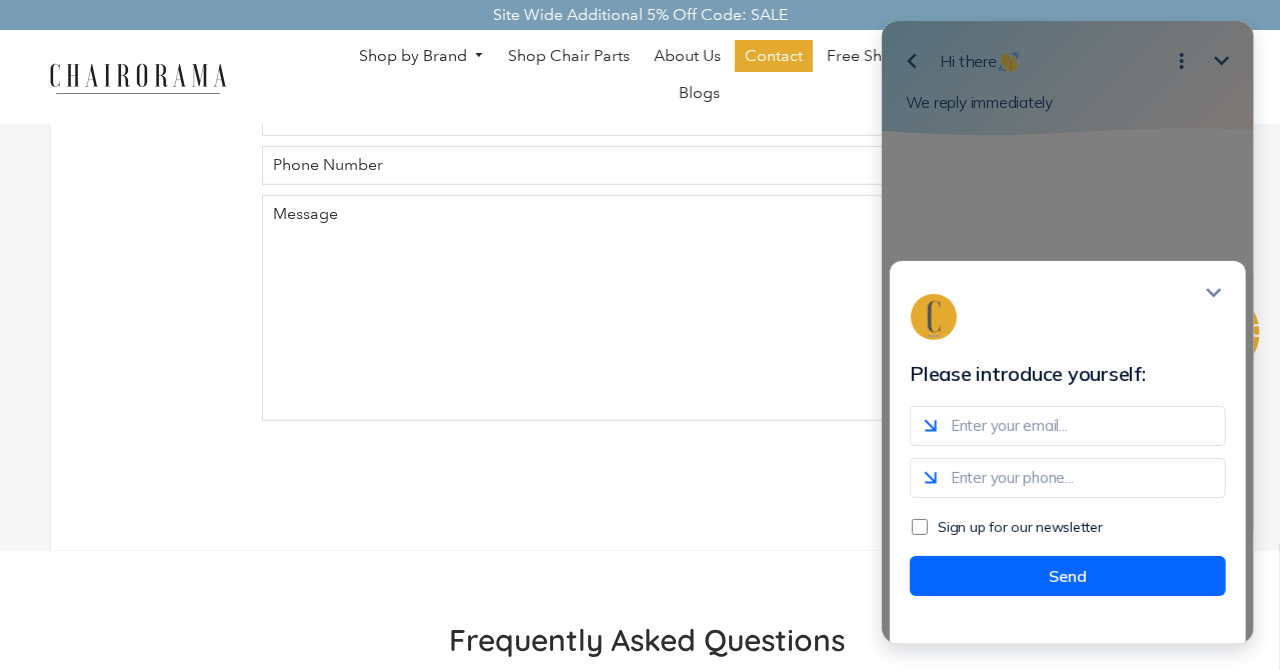 click at bounding box center [1067, 426] 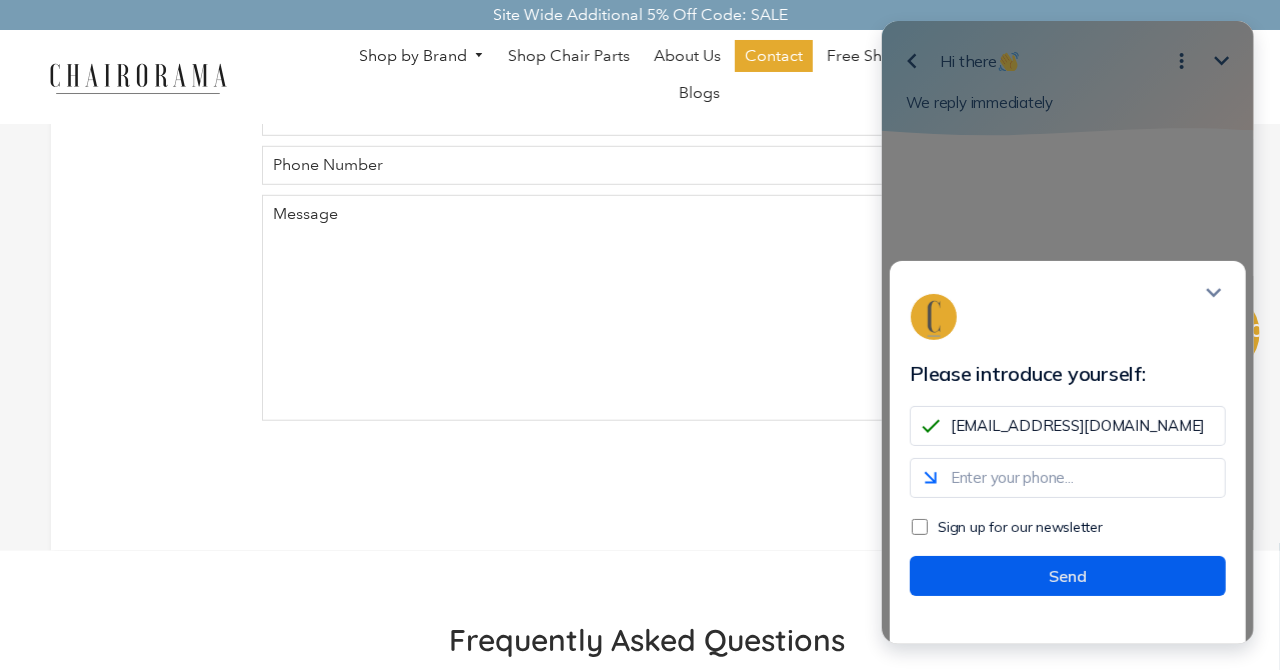 click on "Send" at bounding box center [1067, 576] 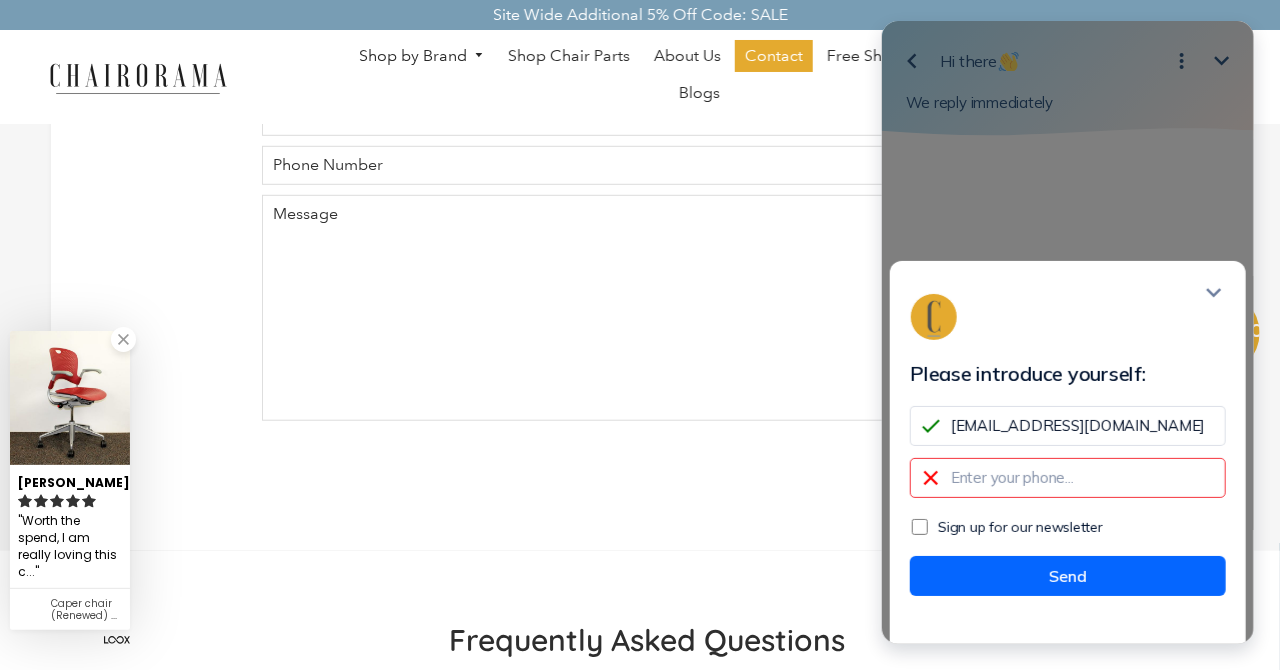 click at bounding box center (1067, 478) 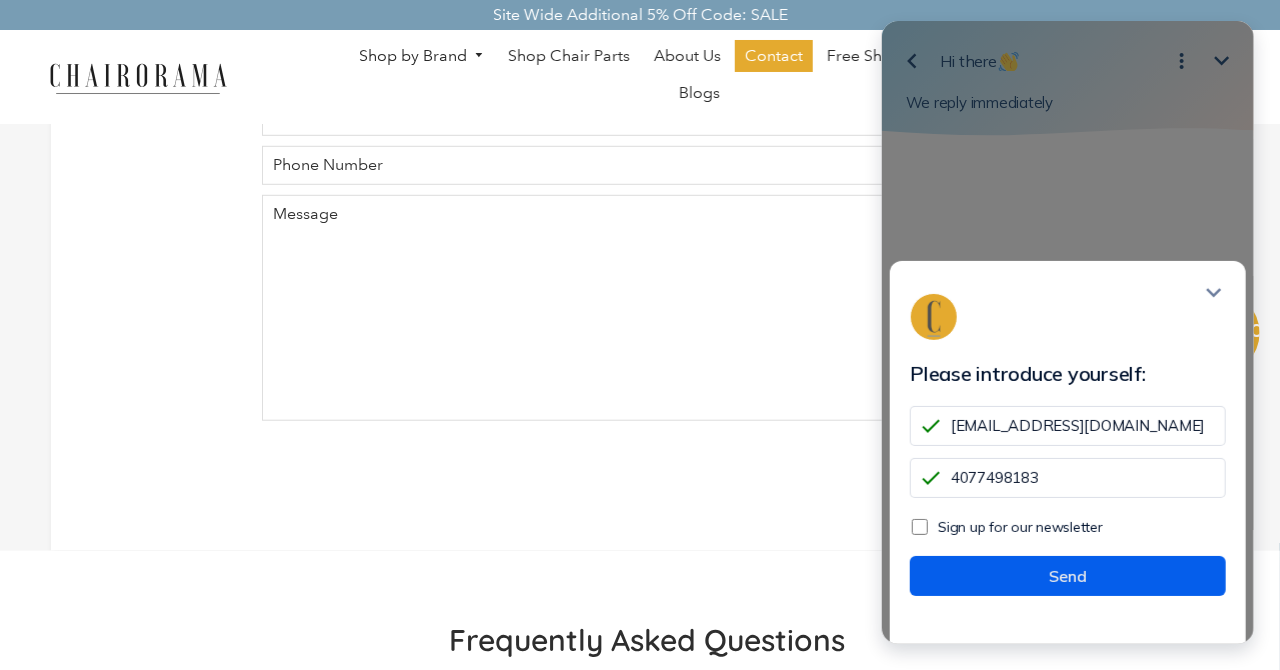 type on "4077498183" 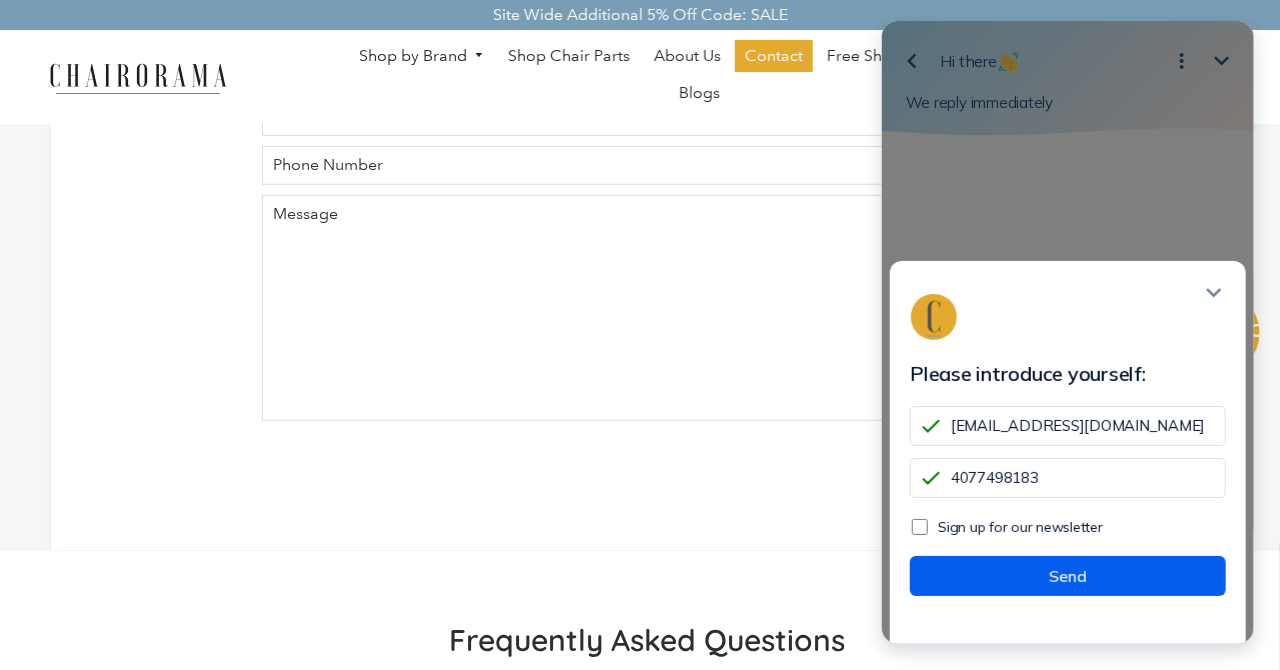 click on "Send" at bounding box center [1067, 576] 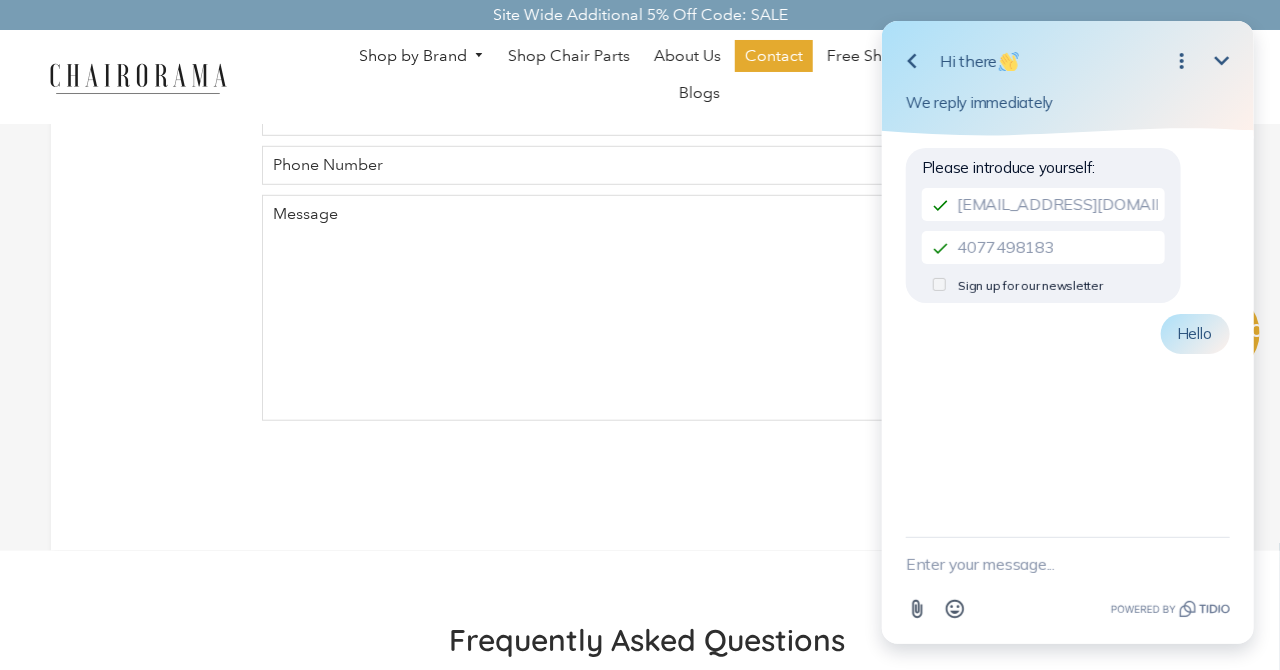 click at bounding box center (1067, 564) 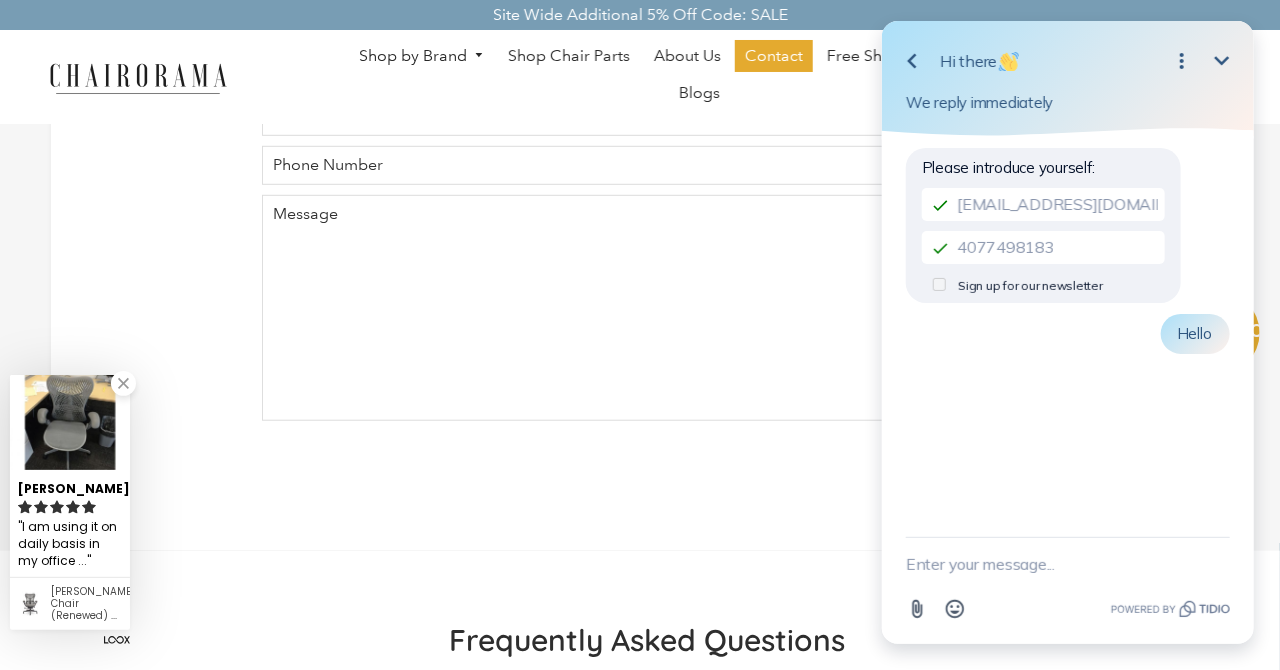 click on "Please introduce yourself: ssreer@yahoo.com 4077498183 Sign up for our newsletter Hello" at bounding box center [1067, 263] 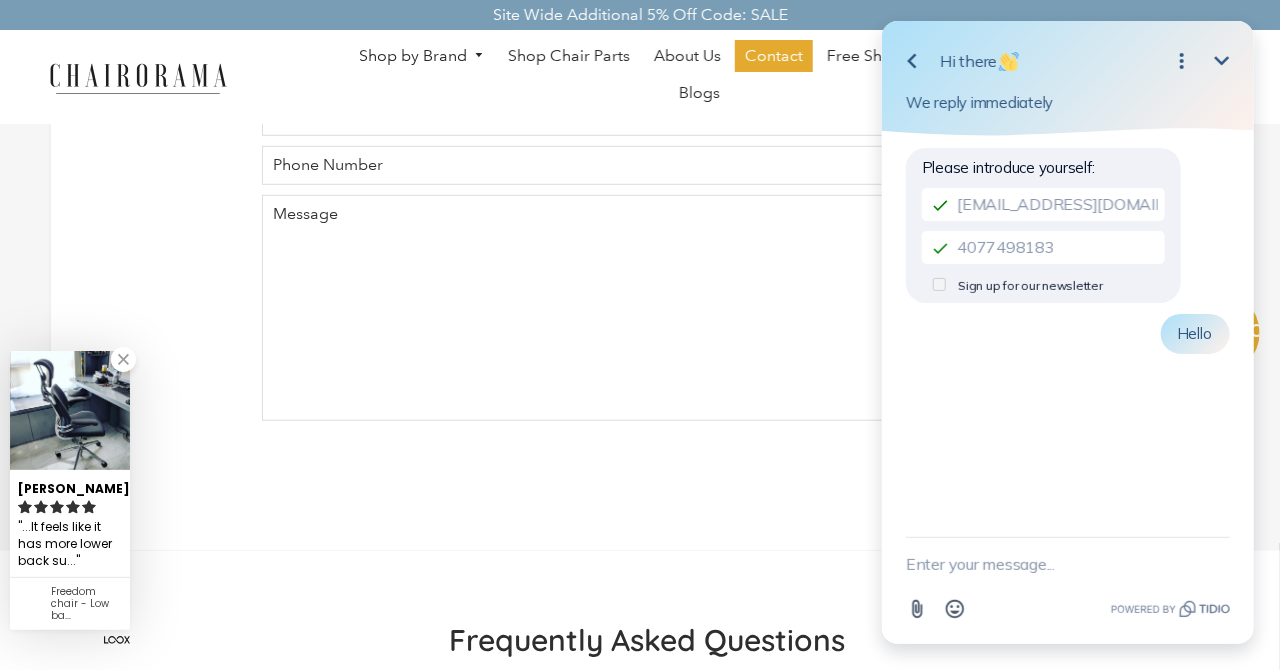 click at bounding box center [1067, 564] 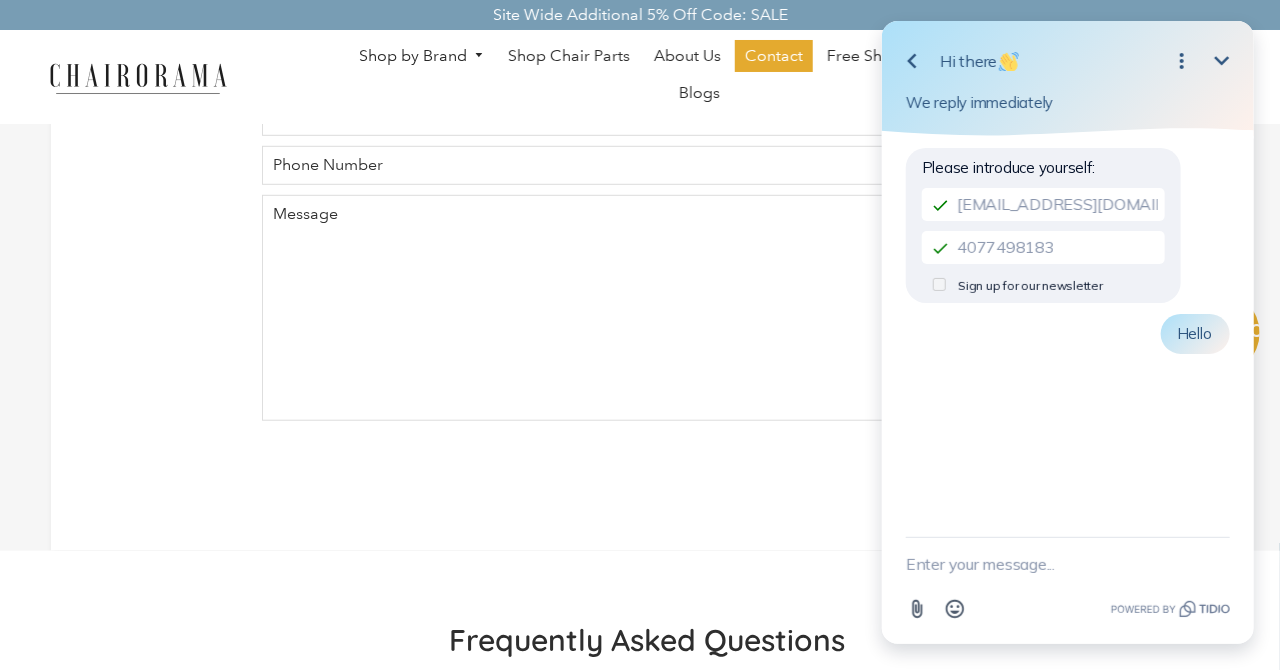 paste on "I bought and received the Aeron headrest from Amazon. No instructions were included with the product.
Please send me the instructions.
Office Chairs Headrest Replacement - for [PERSON_NAME] Aeron Chair Ergonomic Breathable Adjustable Neck & Shoulder Support Office Chairs Parts
[URL][DOMAIN_NAME]" 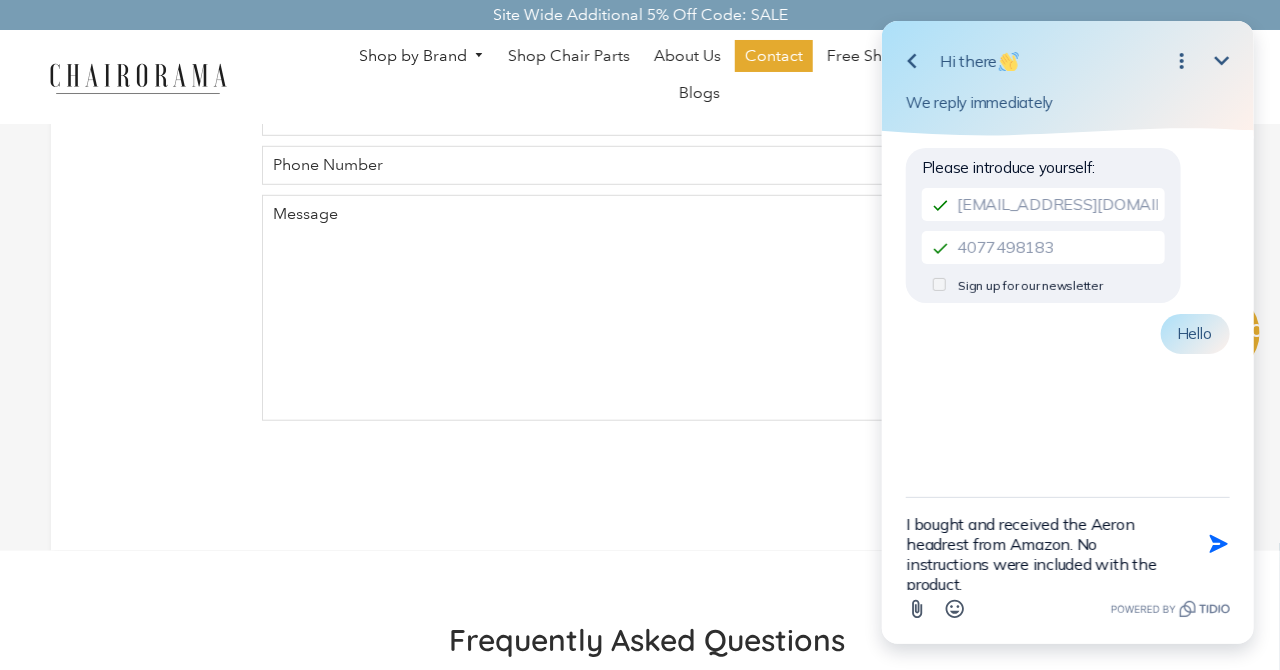 scroll, scrollTop: 223, scrollLeft: 0, axis: vertical 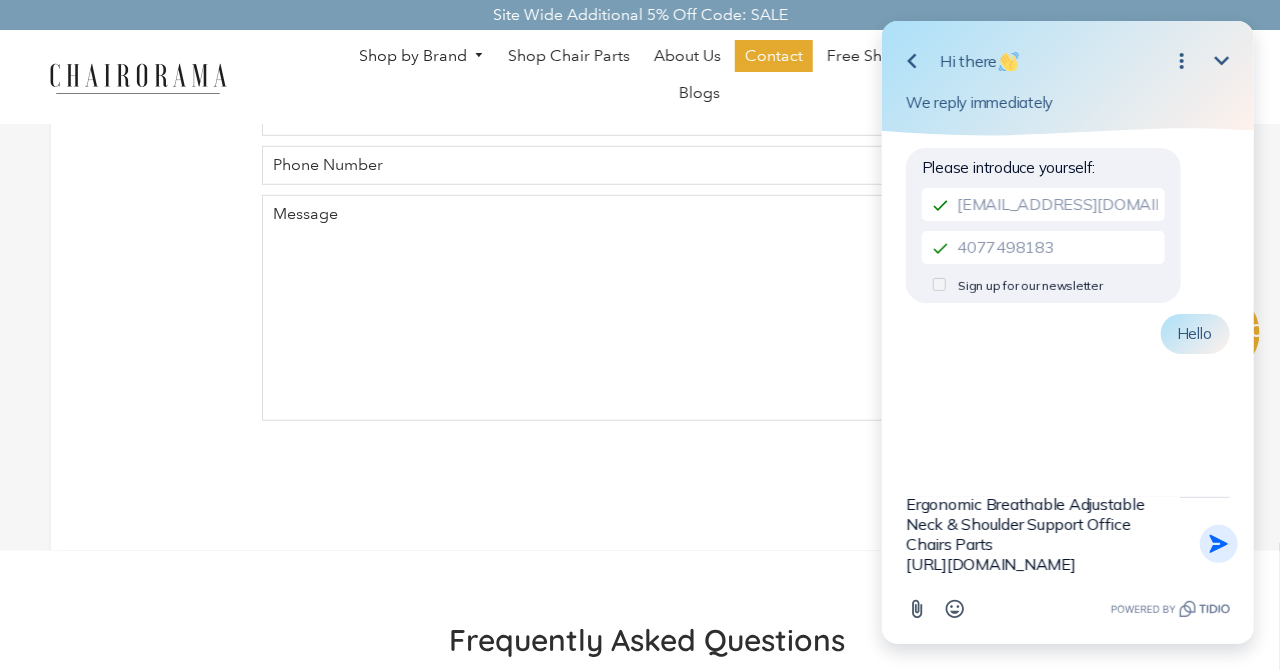 type on "I bought and received the Aeron headrest from Amazon. No instructions were included with the product.
Please send me the instructions.
Office Chairs Headrest Replacement - for [PERSON_NAME] Aeron Chair Ergonomic Breathable Adjustable Neck & Shoulder Support Office Chairs Parts
[URL][DOMAIN_NAME]" 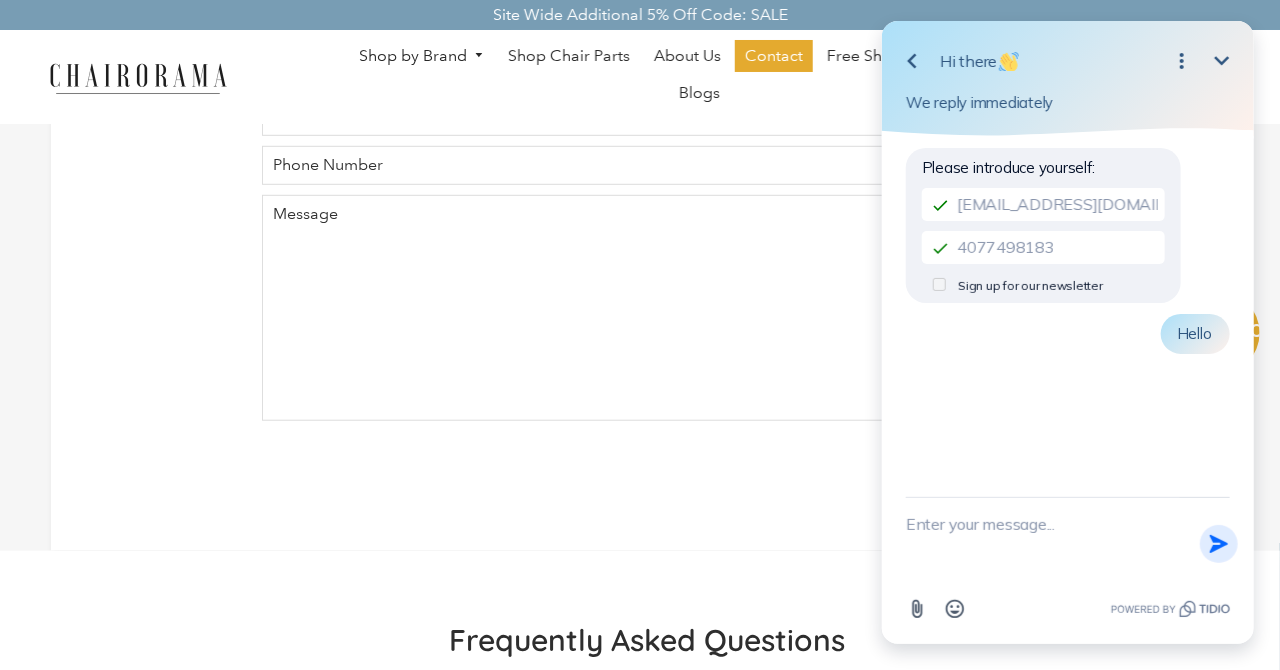 scroll, scrollTop: 167, scrollLeft: 0, axis: vertical 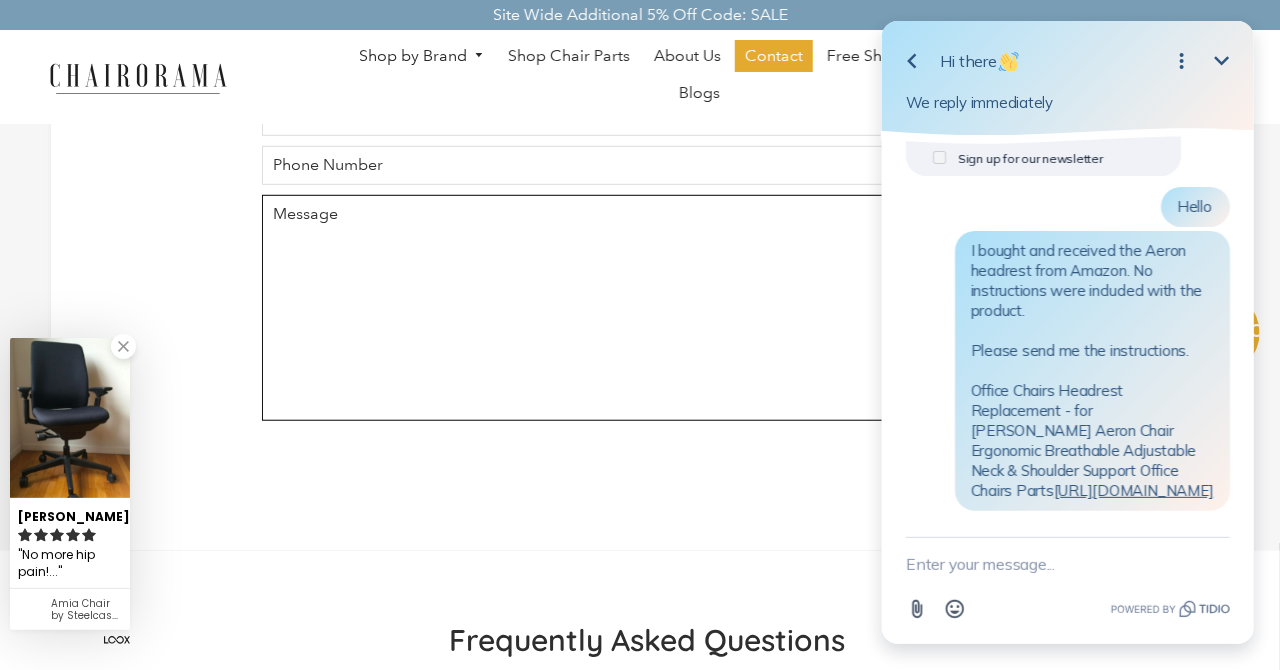 click on "Message" at bounding box center [647, 308] 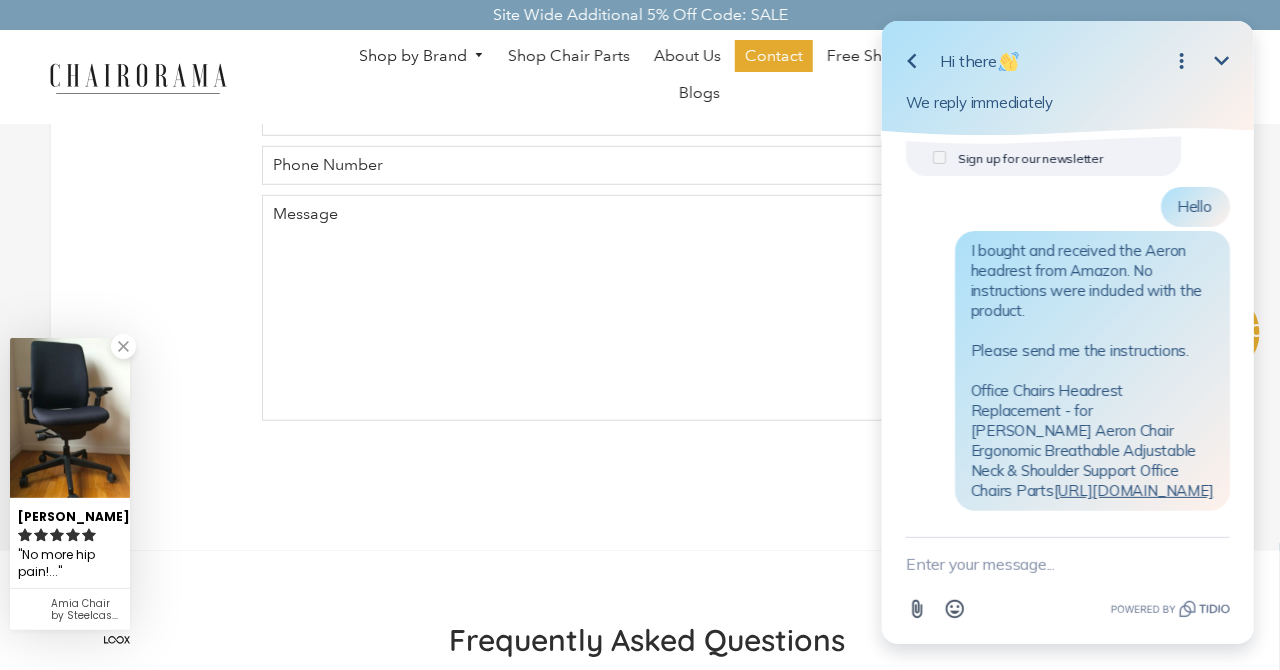 click on "Contact Us
Mailing Address:
Hudson Modern Seating LLC
1245 E 16 th Street
Wilmington , Delaware,19802
Phone 302-544-5800
Toll Free: 1-844-99-CHAIR (1-844-992-4247)
Email: Support@chairorama.com
Thanks for contacting us. We'll get back to you as soon as possible.
Name
Email
Phone Number
Message
Send" at bounding box center [640, 88] 